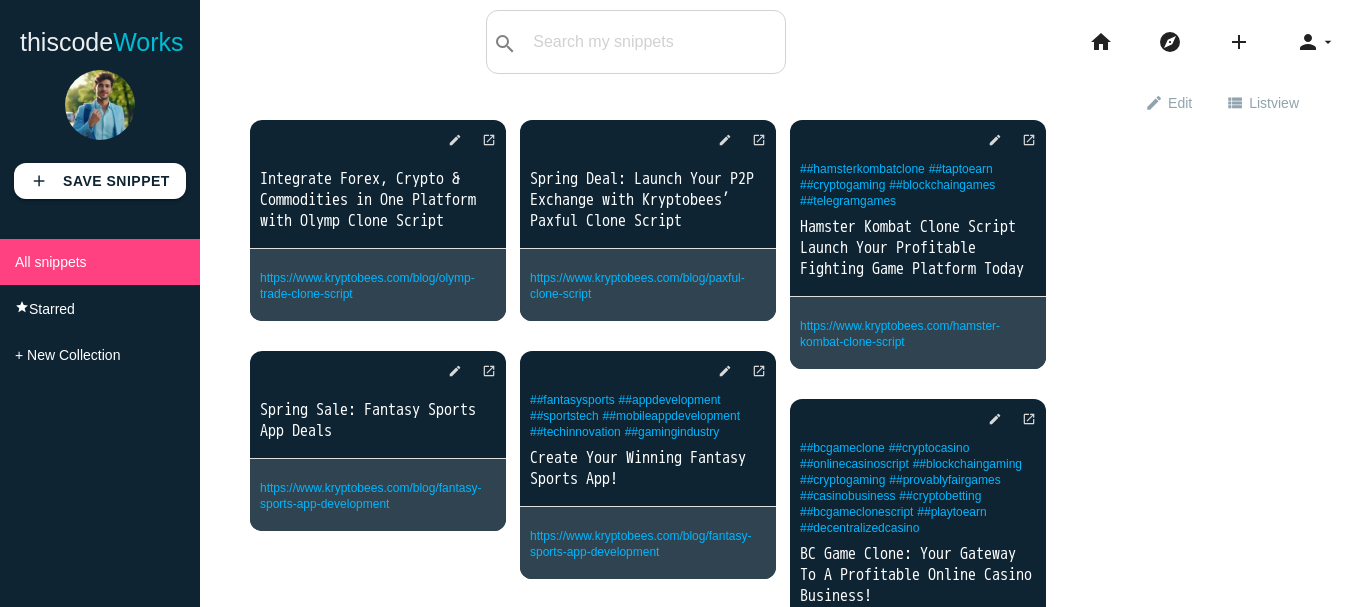 scroll, scrollTop: 0, scrollLeft: 0, axis: both 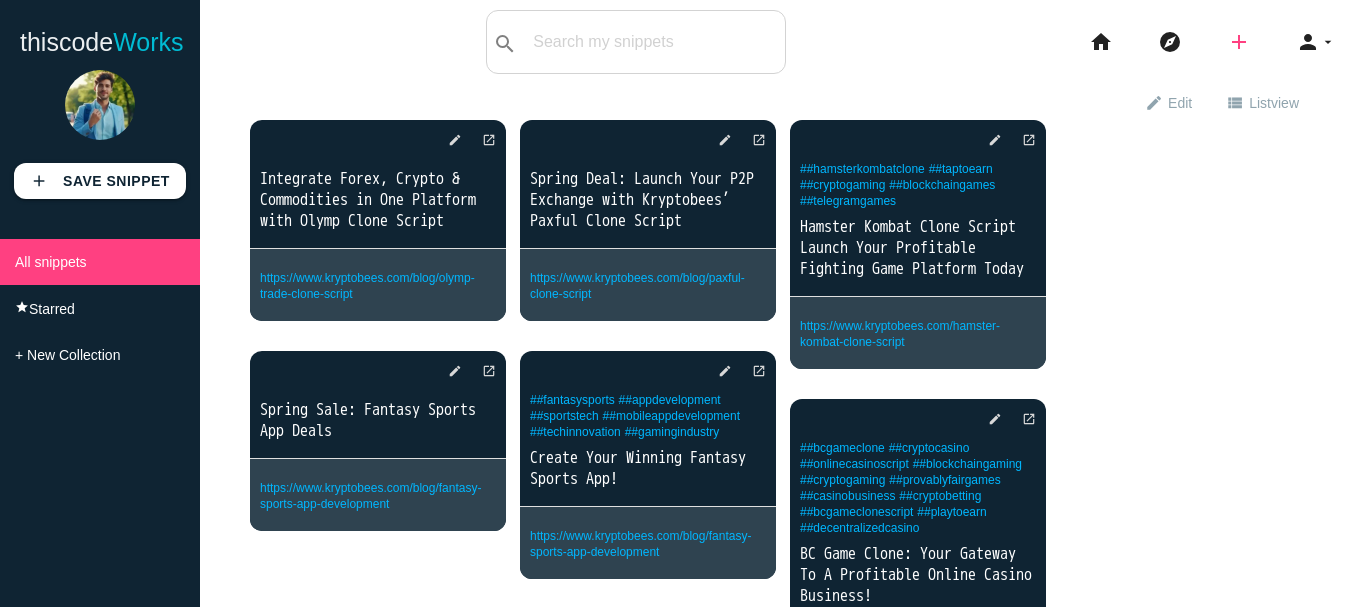 click on "add" at bounding box center [1239, 42] 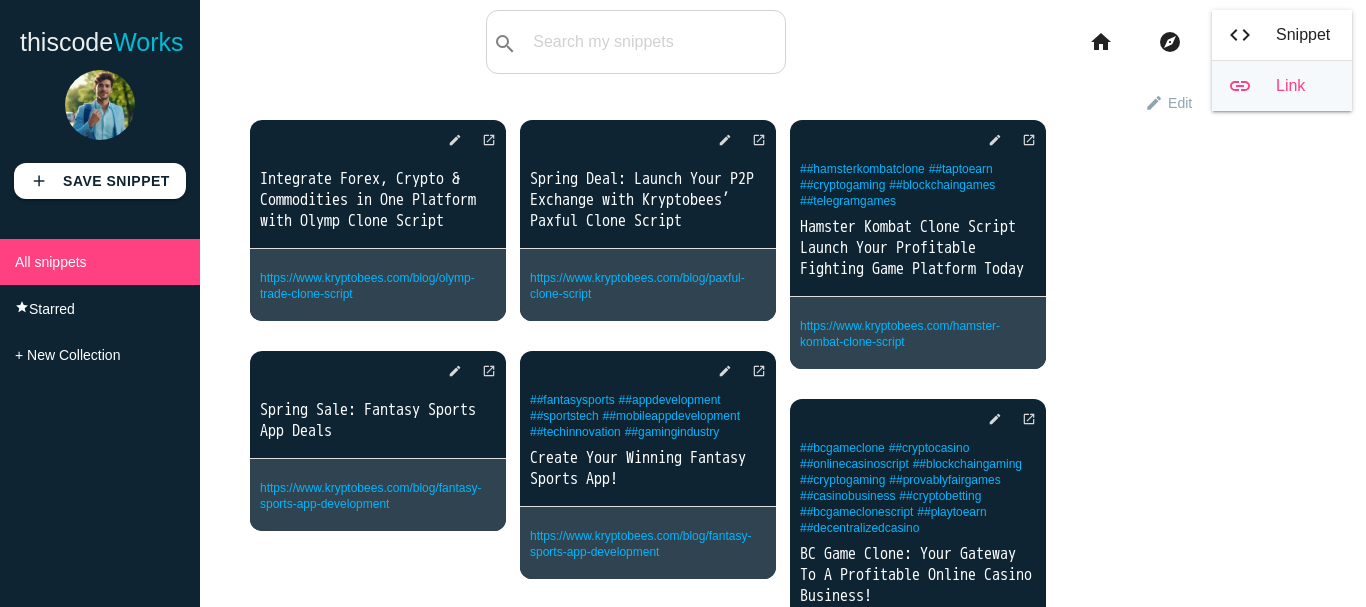 click on "link Link" at bounding box center (1282, 86) 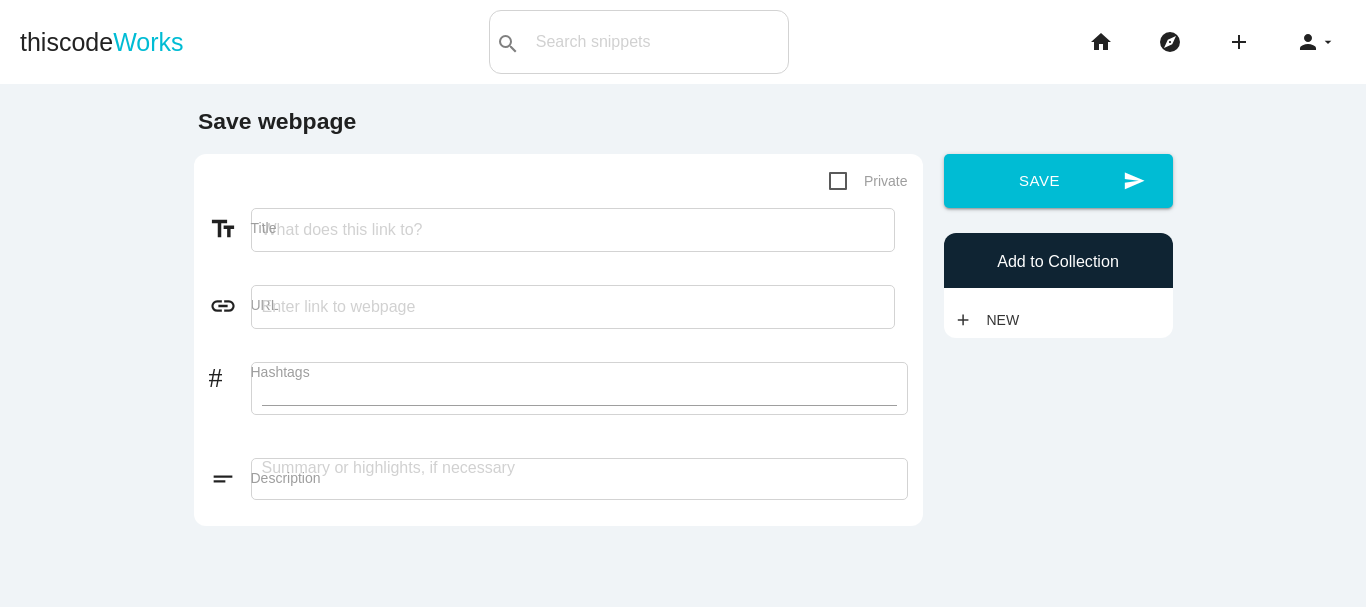 scroll, scrollTop: 0, scrollLeft: 0, axis: both 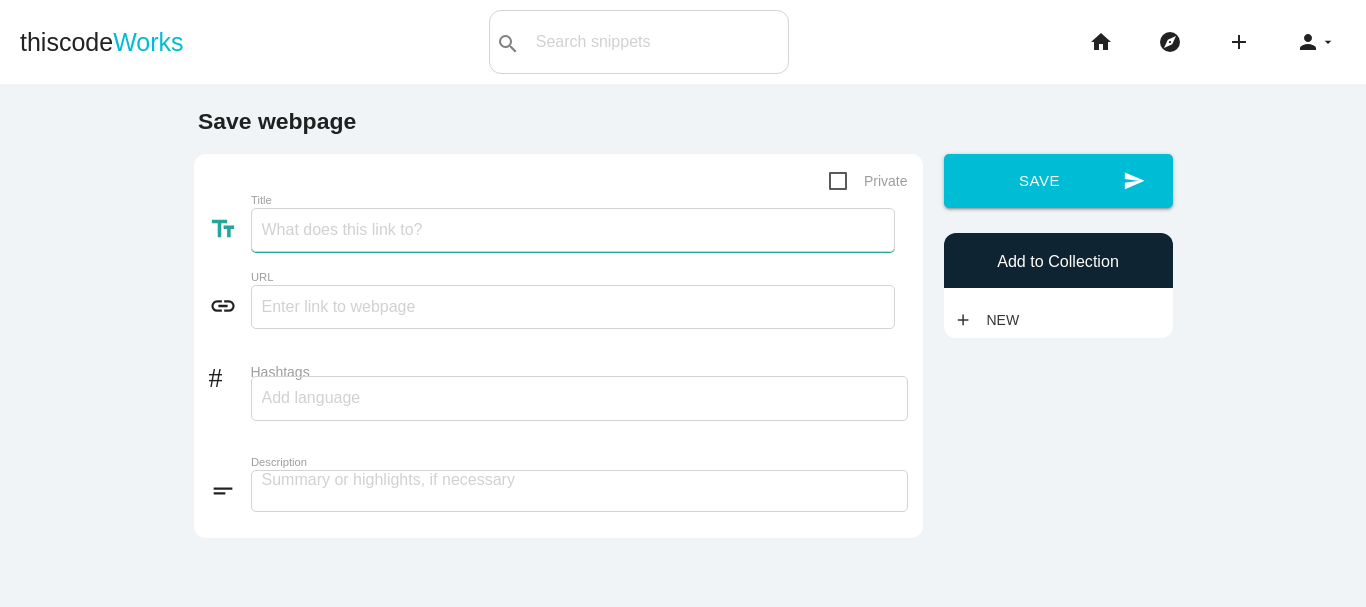 click on "Title" at bounding box center (573, 230) 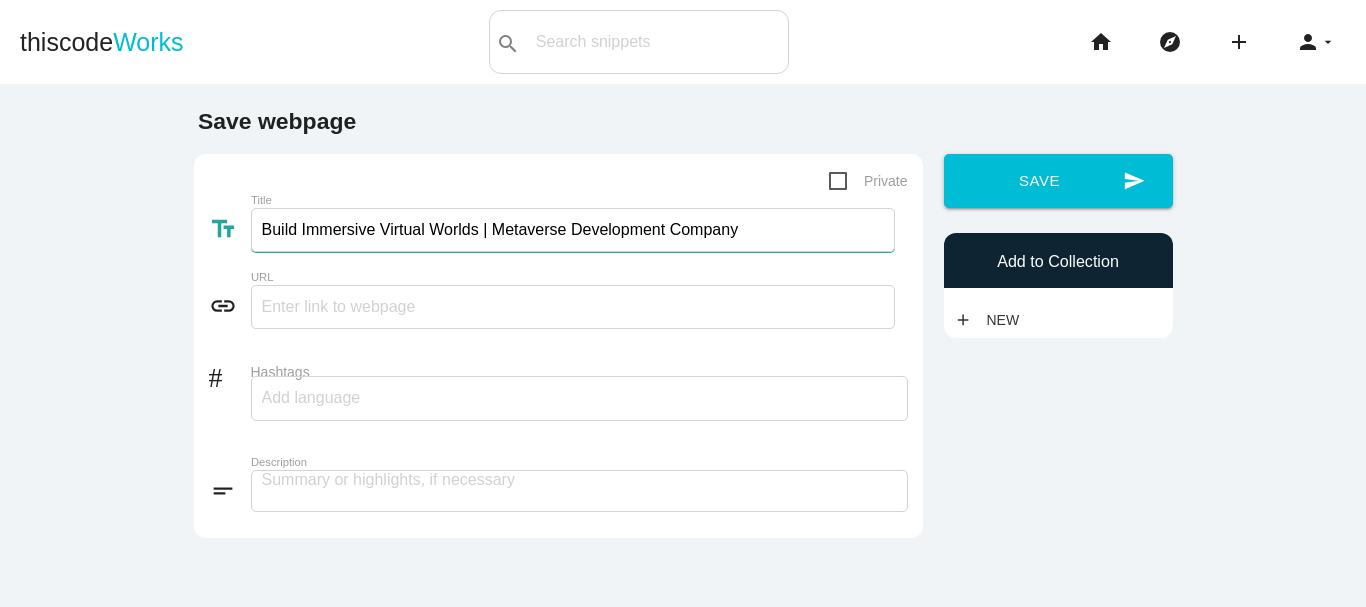 type on "Build Immersive Virtual Worlds | Metaverse Development Company" 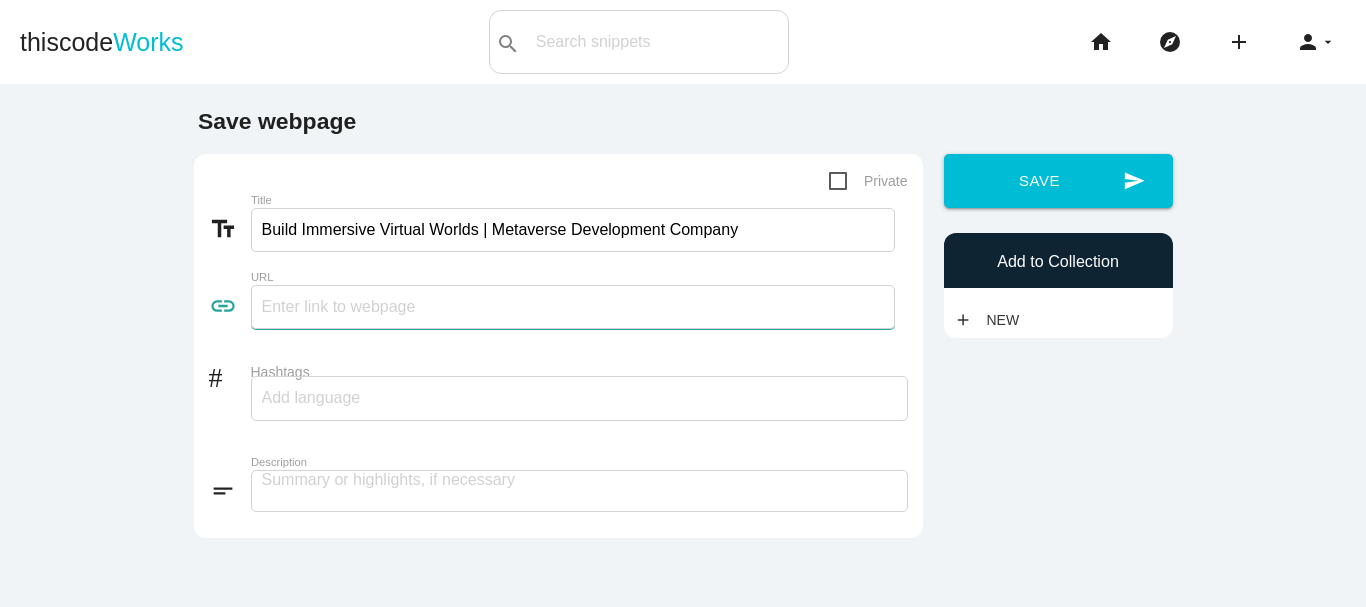 click at bounding box center (573, 307) 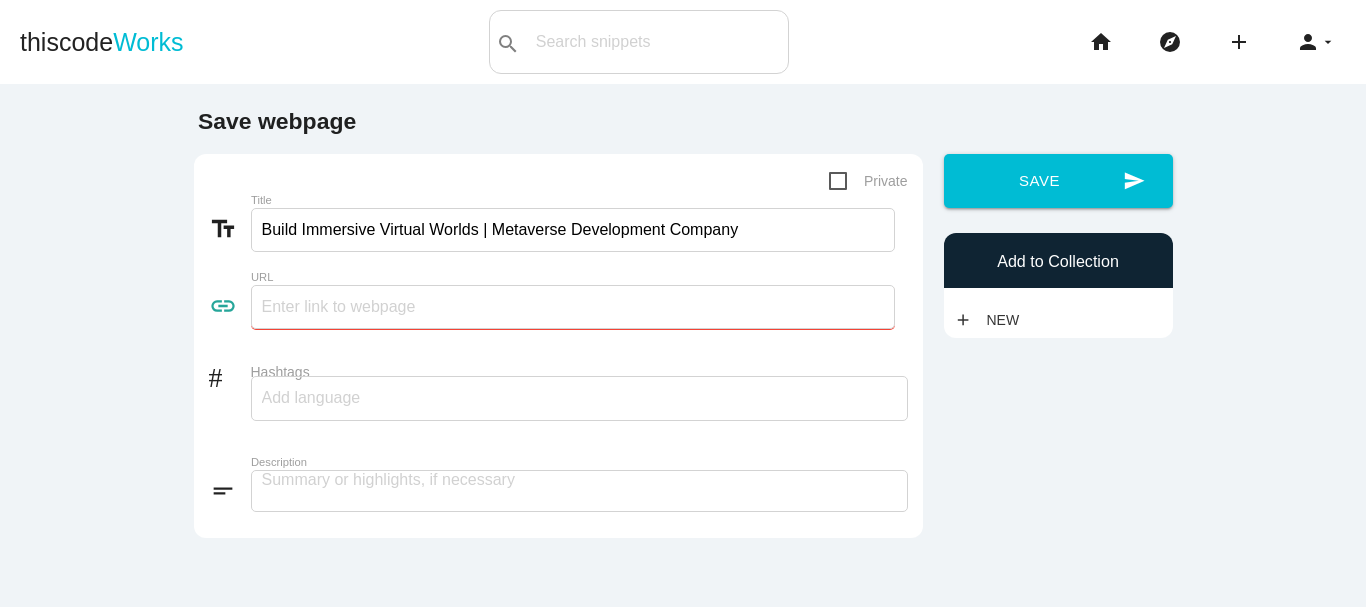 paste on "https://www.[DOMAIN]/metaverse-development-company" 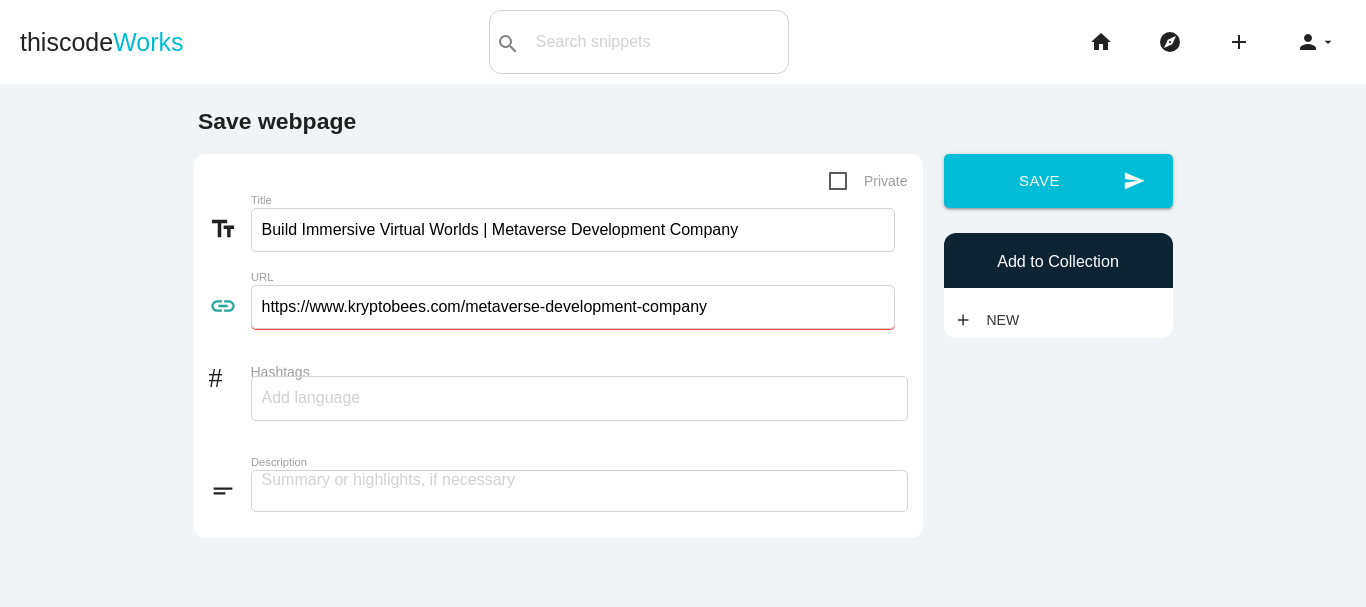 type on "https://www.kryptobees.com/metaverse-development-company" 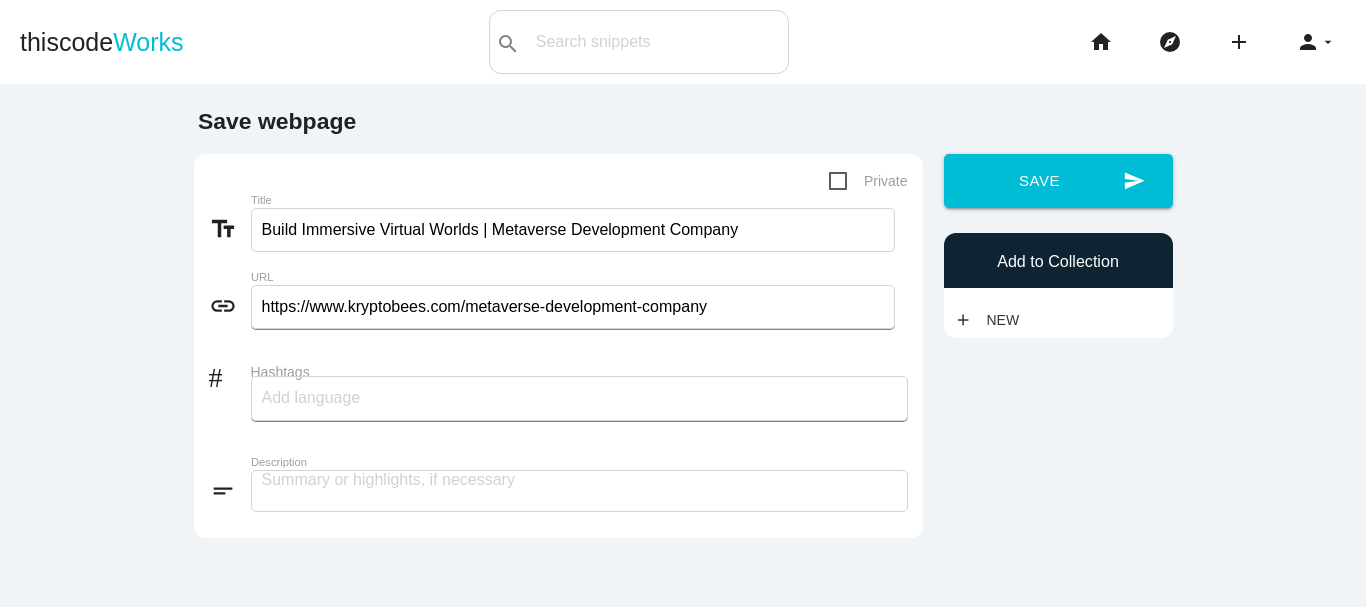 paste on "#MetaverseDevelopment #MetaverseDevelopers #MetaversePlatform #games #Metaverse #gamedevelopment" 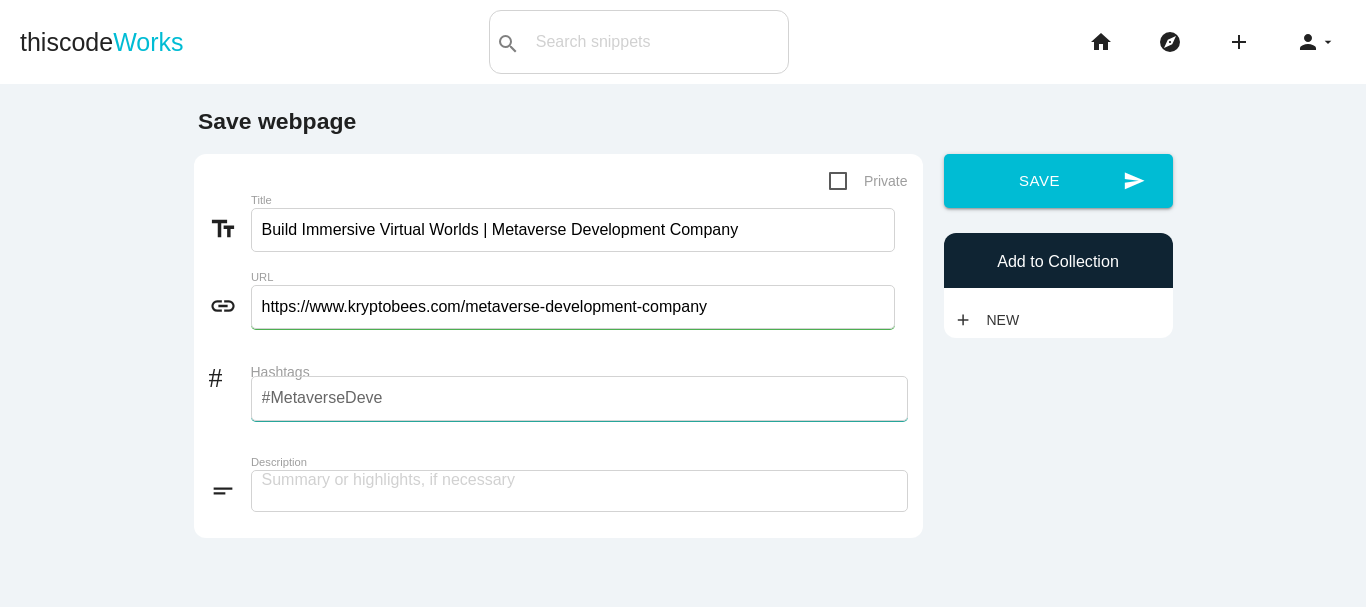scroll, scrollTop: 0, scrollLeft: 668, axis: horizontal 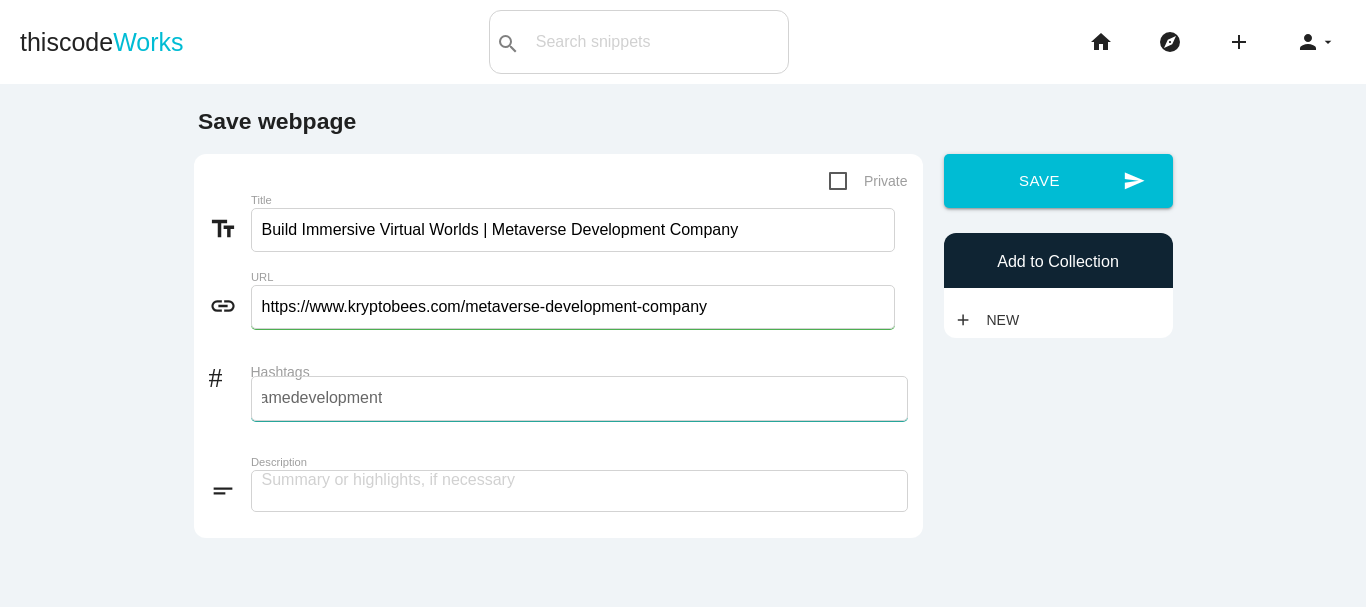 type on "#MetaverseDevelopment #MetaverseDevelopers #MetaversePlatform #games #Metaverse #gamedevelopment" 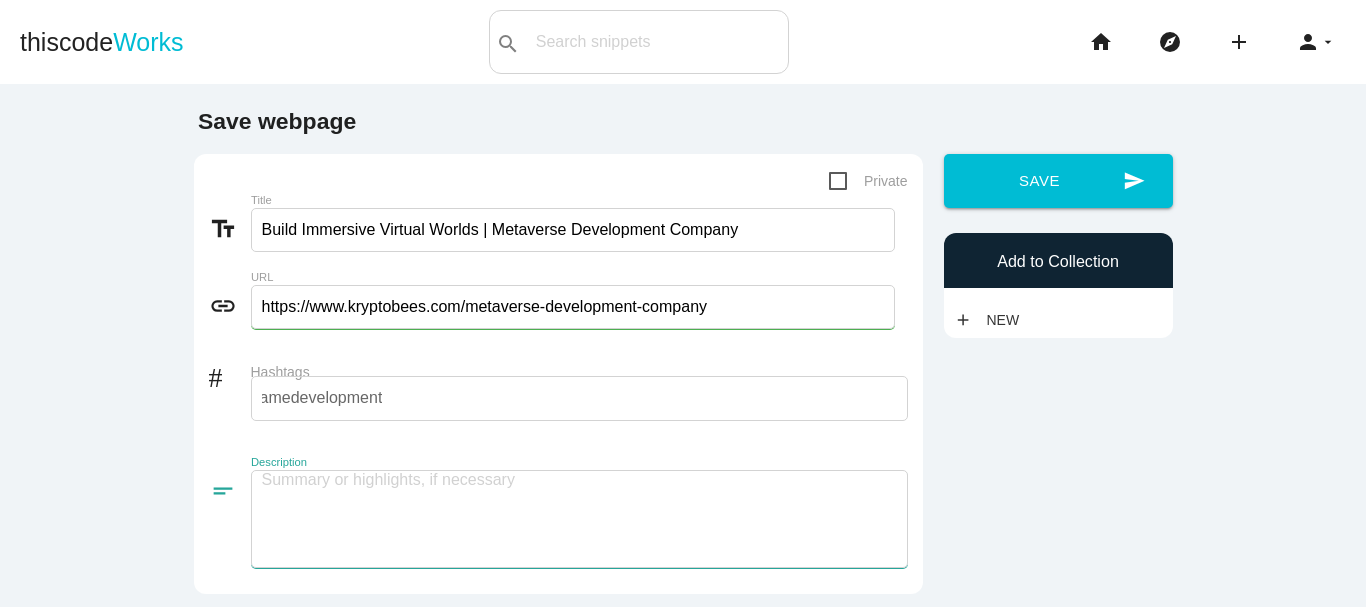 scroll, scrollTop: 0, scrollLeft: 0, axis: both 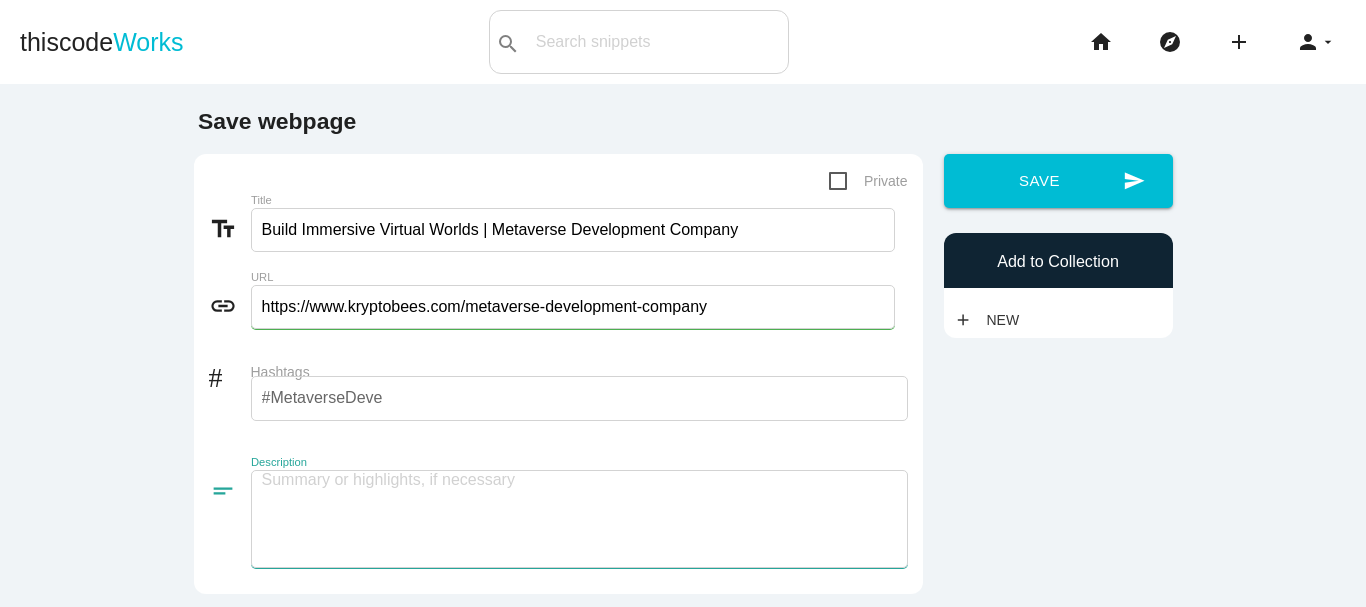 click at bounding box center [579, 519] 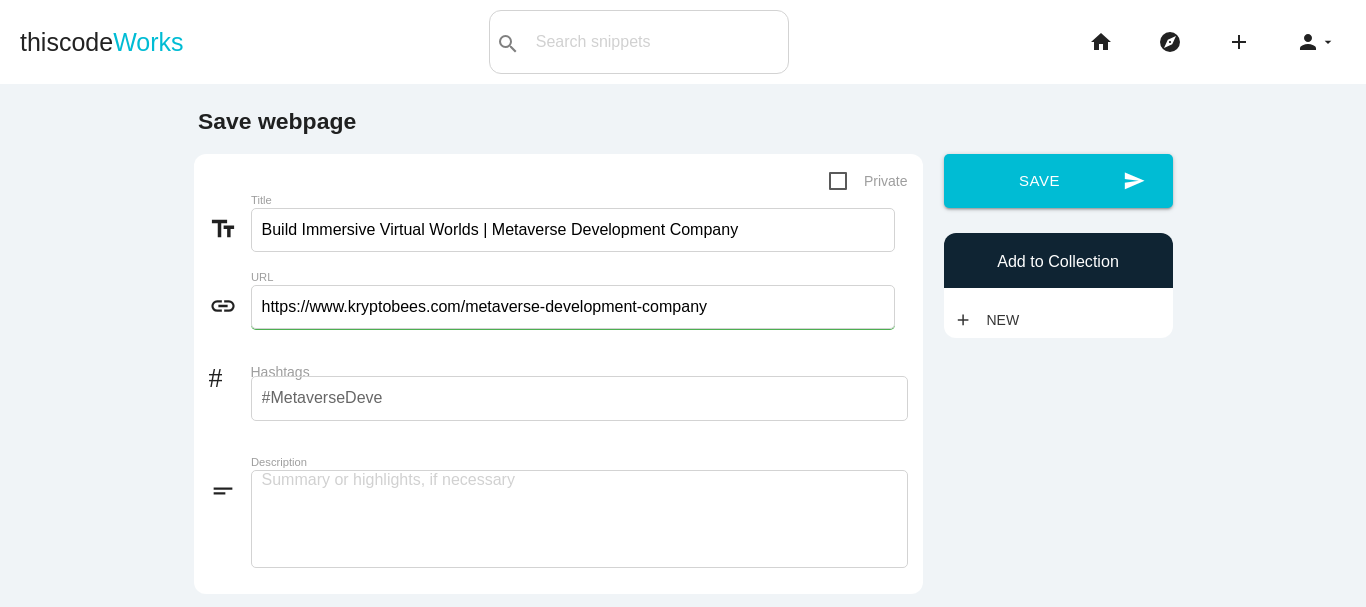 click on "#MetaverseDevelopment #MetaverseDevelopers #MetaversePlatform #games #Metaverse #gamedevelopment" at bounding box center (579, 398) 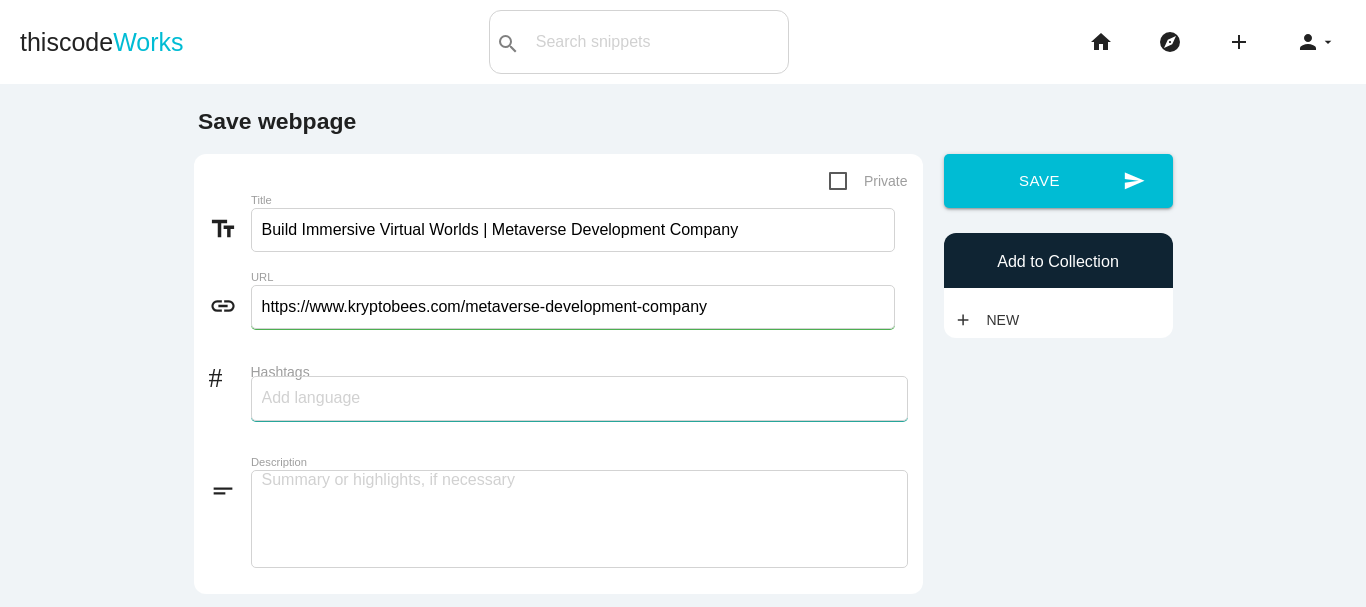 scroll, scrollTop: 0, scrollLeft: 0, axis: both 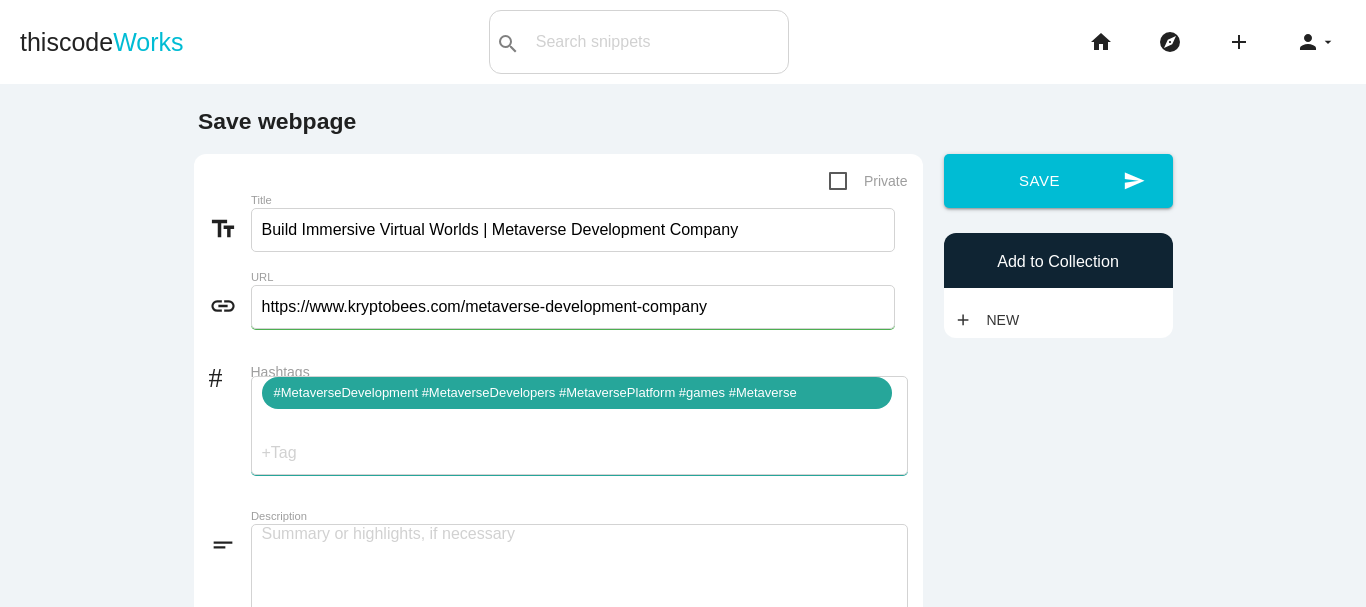 click on "#MetaverseDevelopment #MetaverseDevelopers #MetaversePlatform #games #Metaverse #gamedevelopment close" at bounding box center (577, 393) 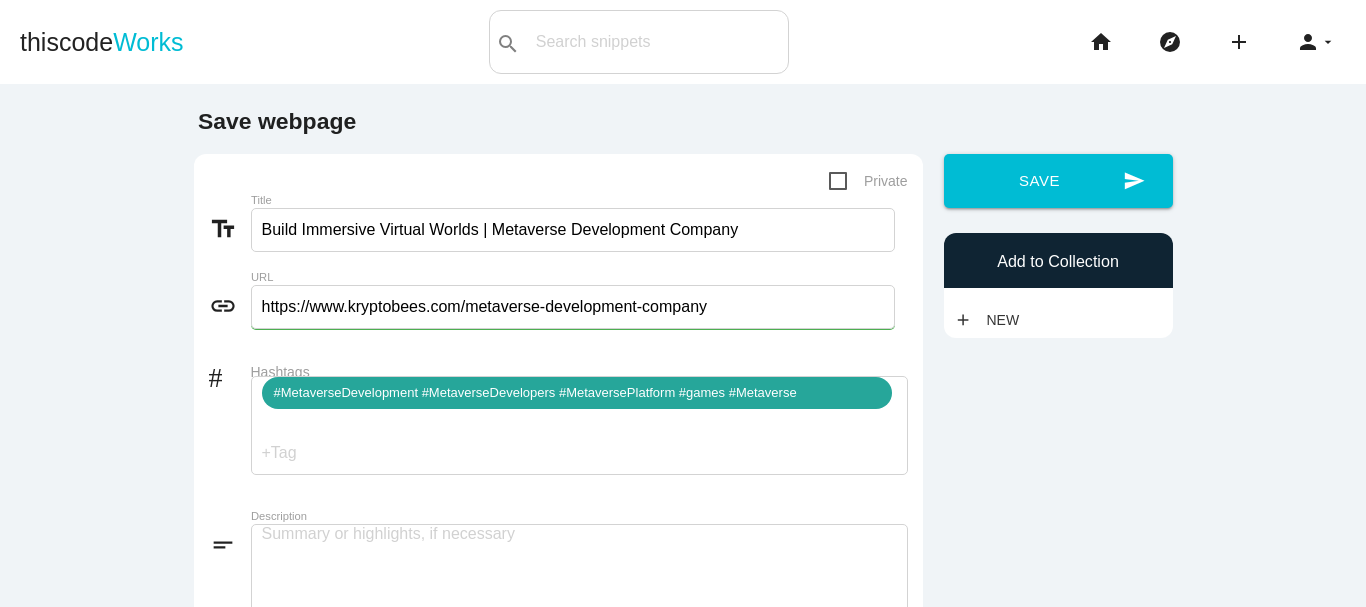click on "#MetaverseDevelopment #MetaverseDevelopers #MetaversePlatform #games #Metaverse #gamedevelopment close" at bounding box center (577, 393) 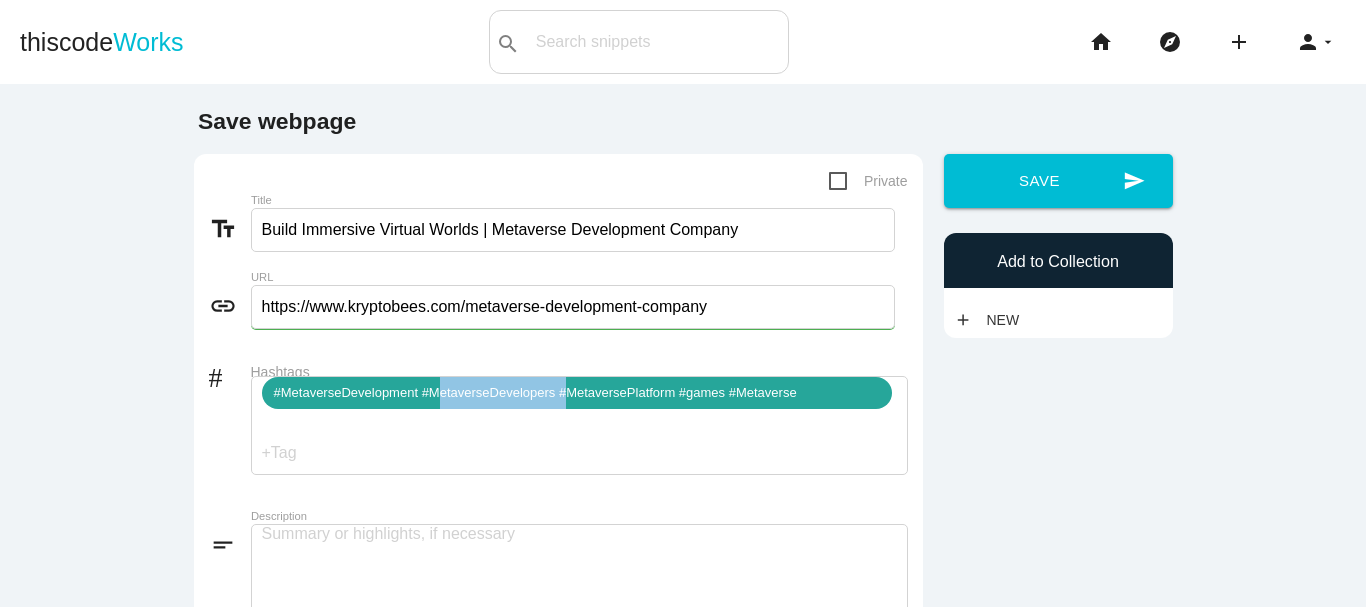 click on "#MetaverseDevelopment #MetaverseDevelopers #MetaversePlatform #games #Metaverse #gamedevelopment close" at bounding box center [577, 393] 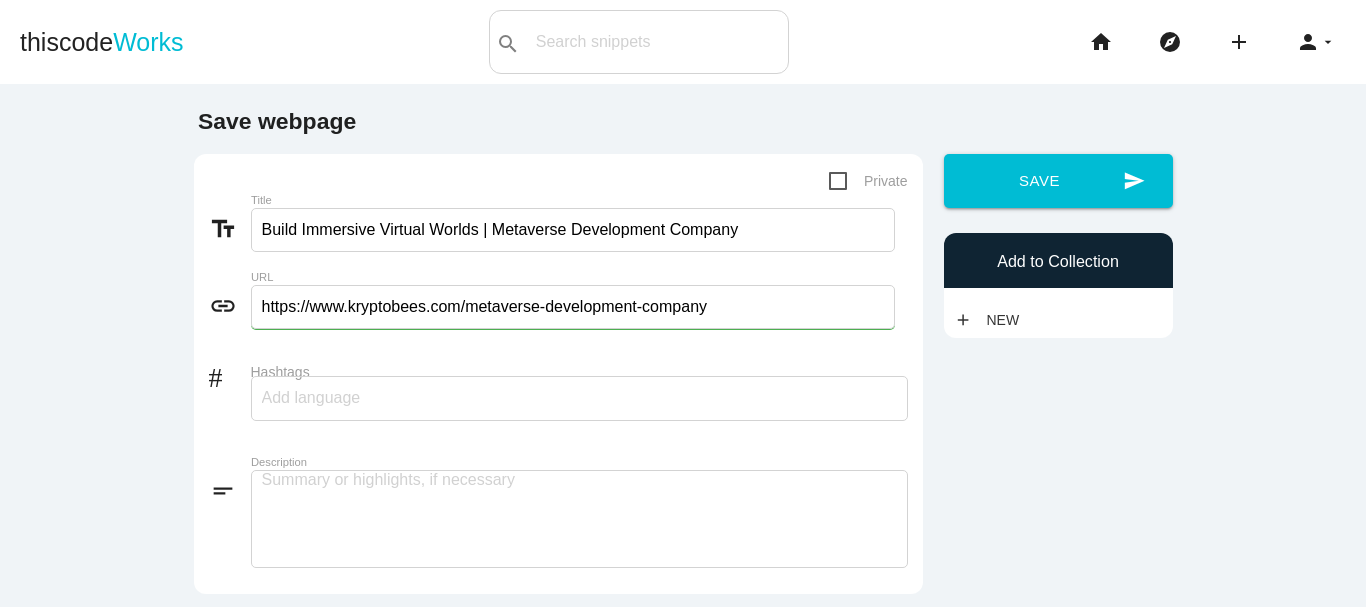 click on "Hashtags" at bounding box center [322, 398] 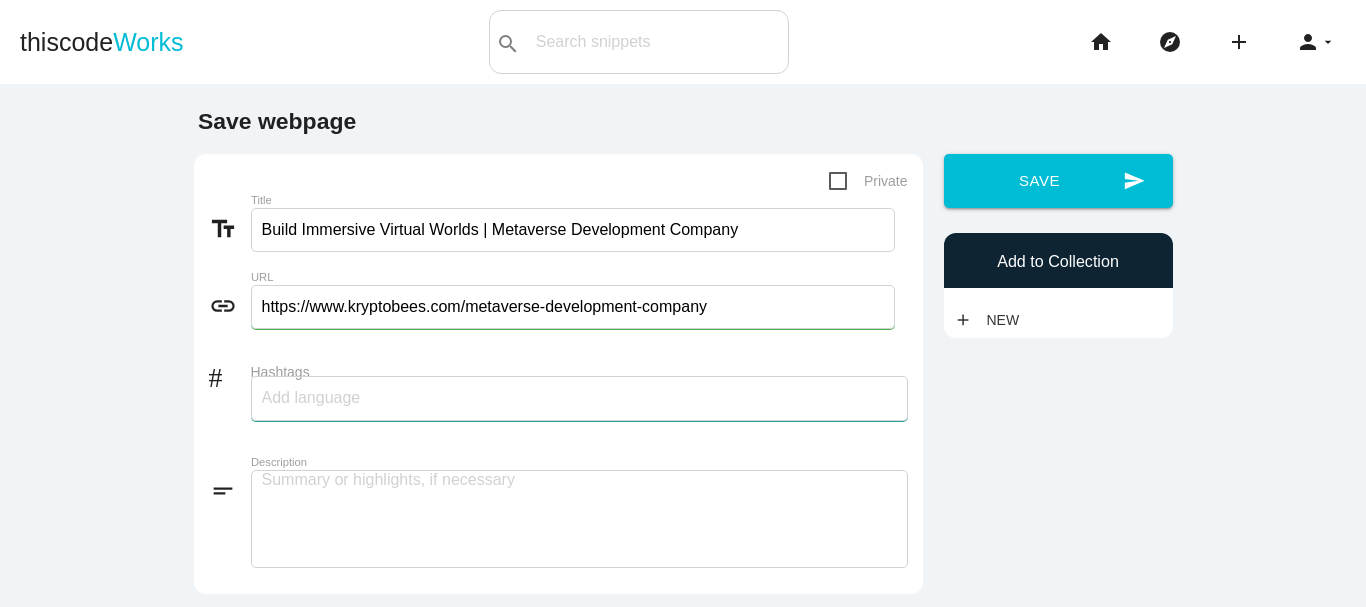 paste on "Metaverse development company" 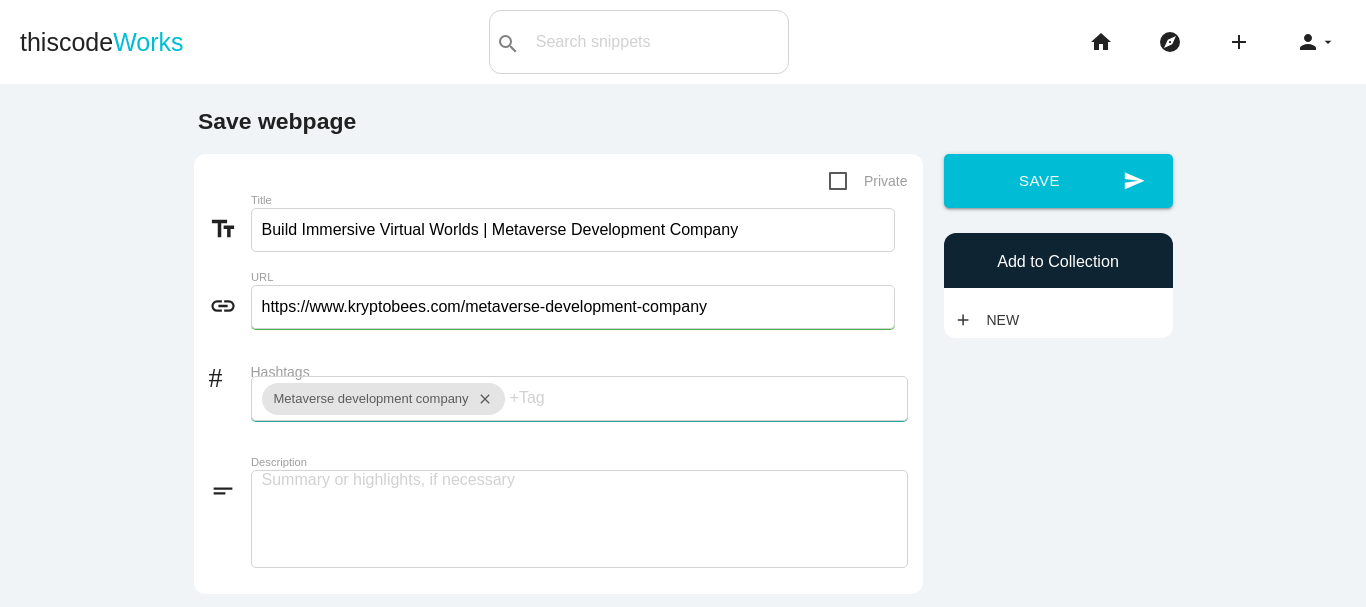 scroll, scrollTop: 0, scrollLeft: 0, axis: both 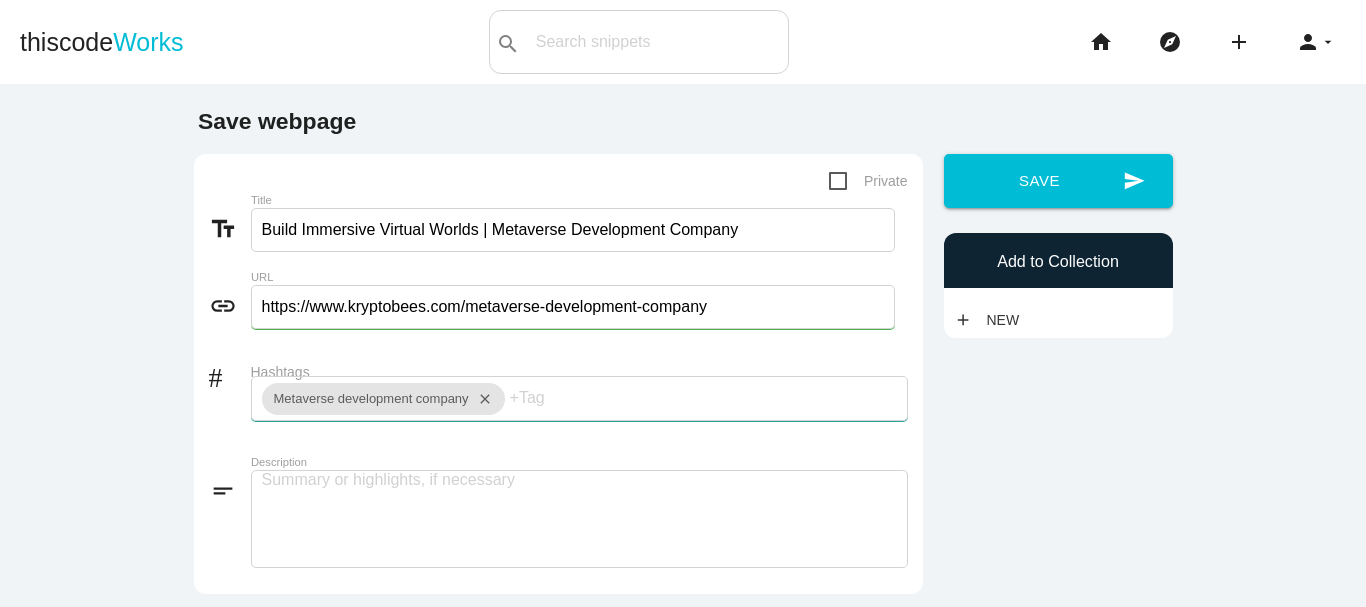 paste on "Metaverse game development company" 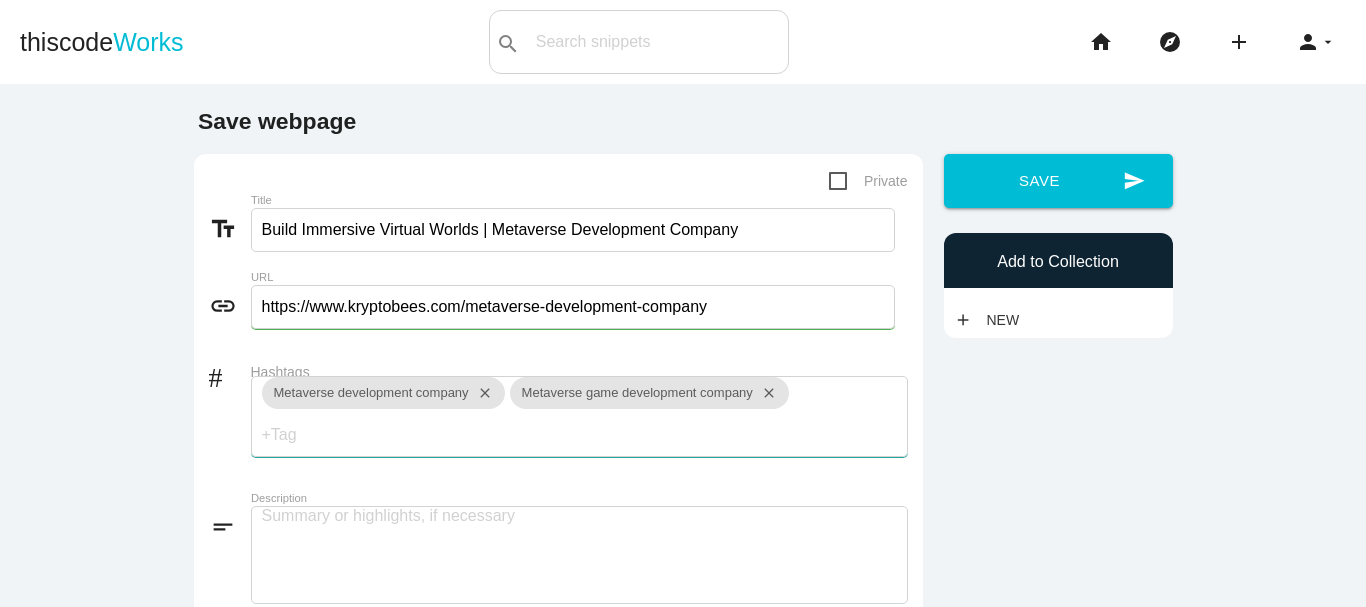 paste on "Metaverse platform development" 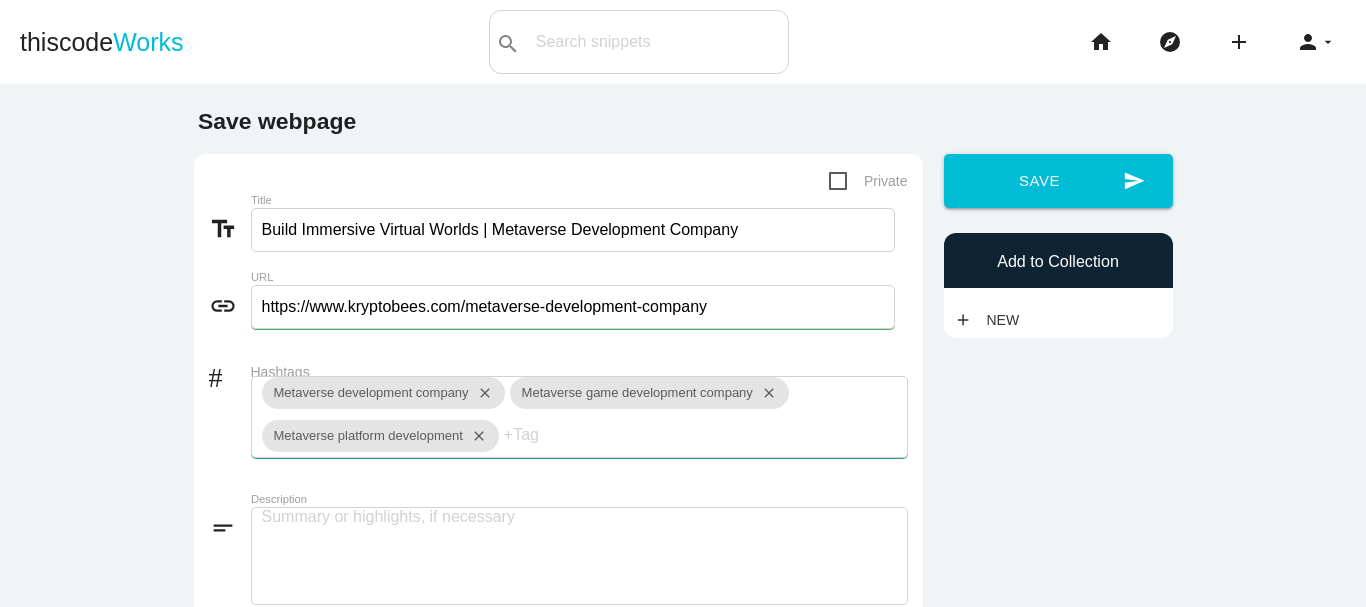 scroll, scrollTop: 0, scrollLeft: 0, axis: both 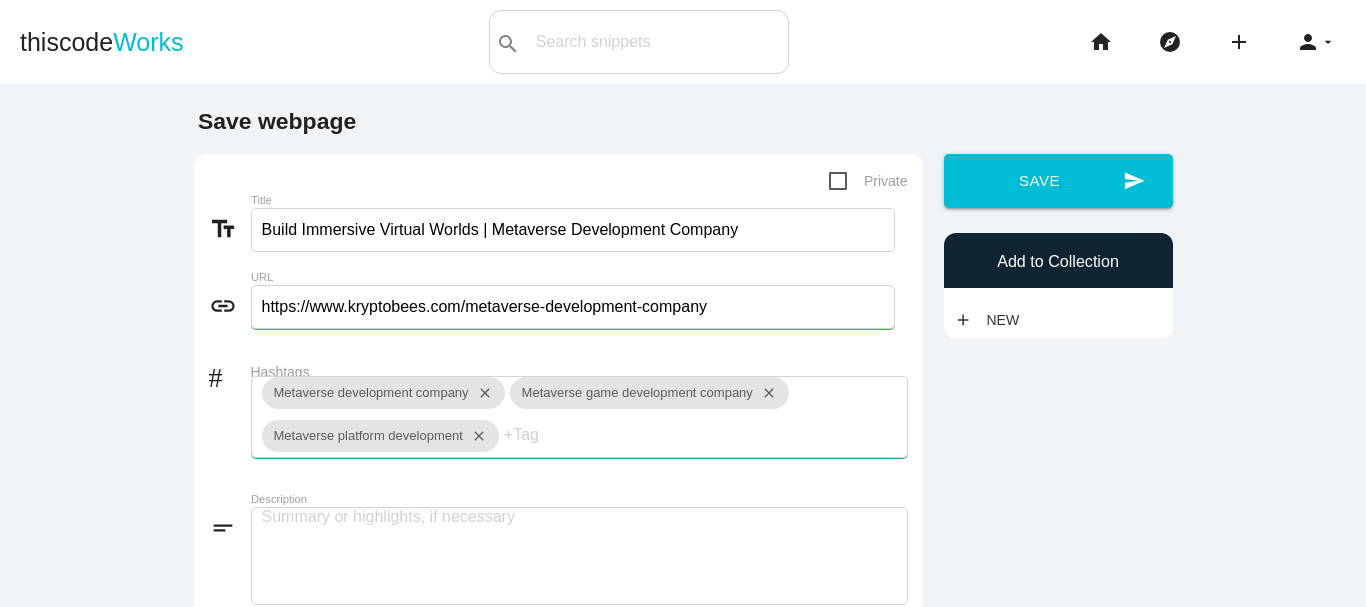 paste on "Top metaverse development firm USA" 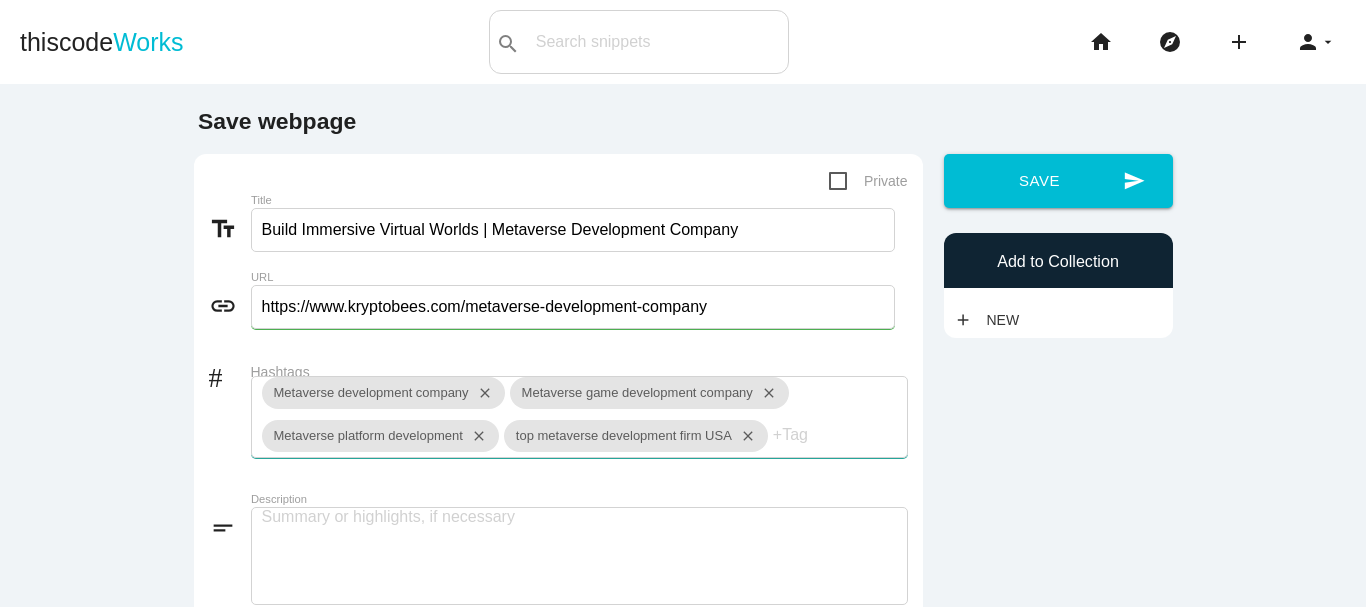 paste on "Hire metaverse developers" 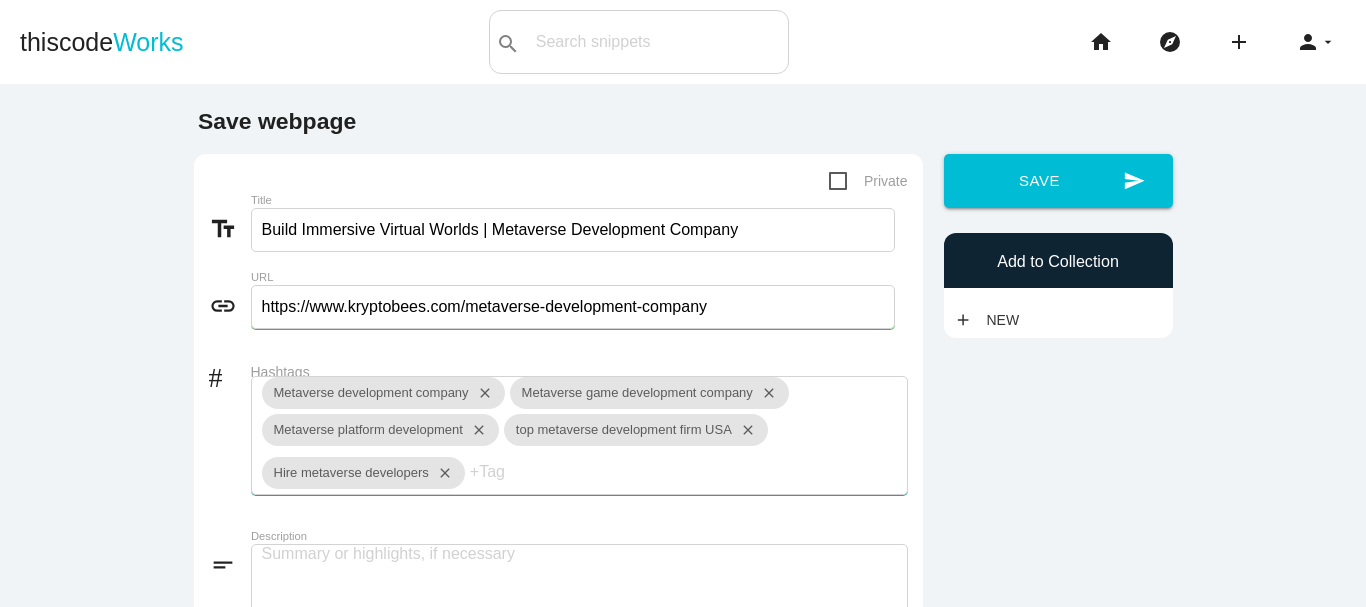scroll, scrollTop: 0, scrollLeft: 0, axis: both 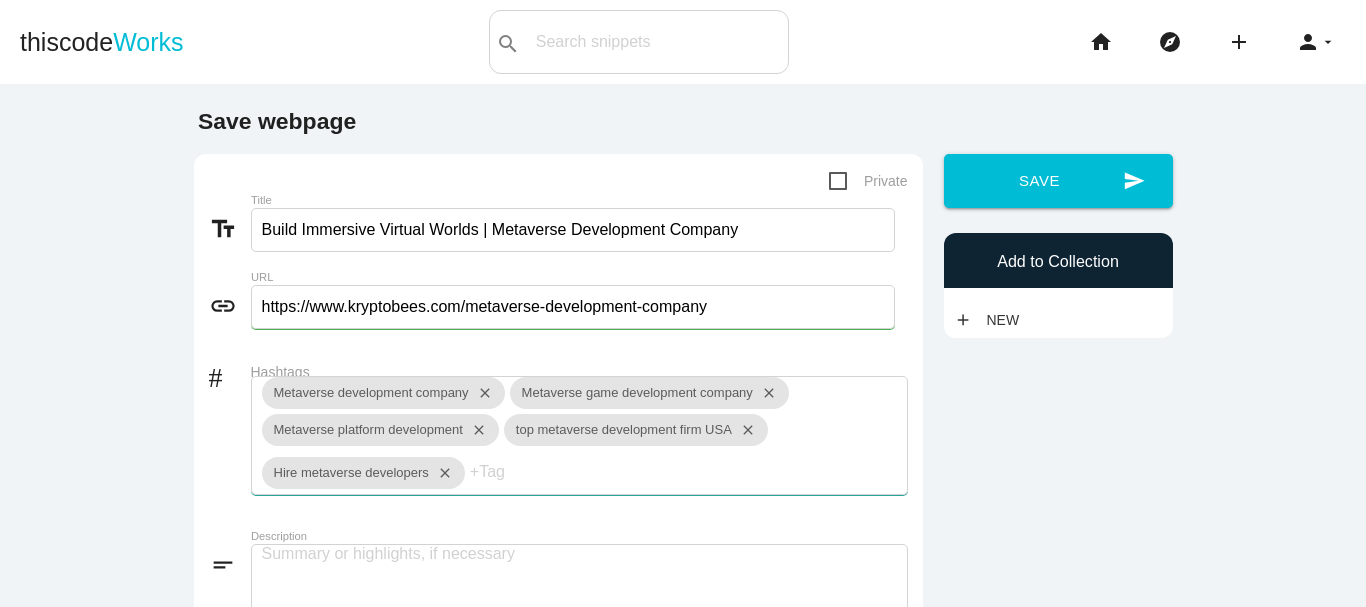 paste on "Play-to-earn metaverse games" 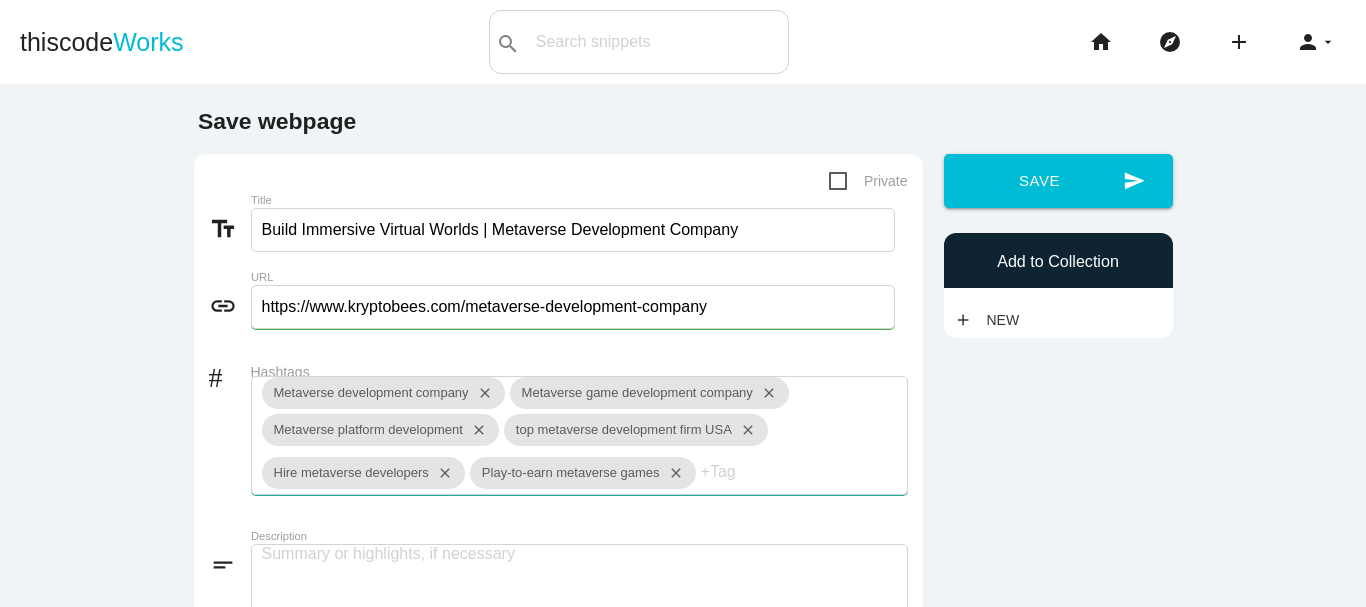 scroll, scrollTop: 0, scrollLeft: 0, axis: both 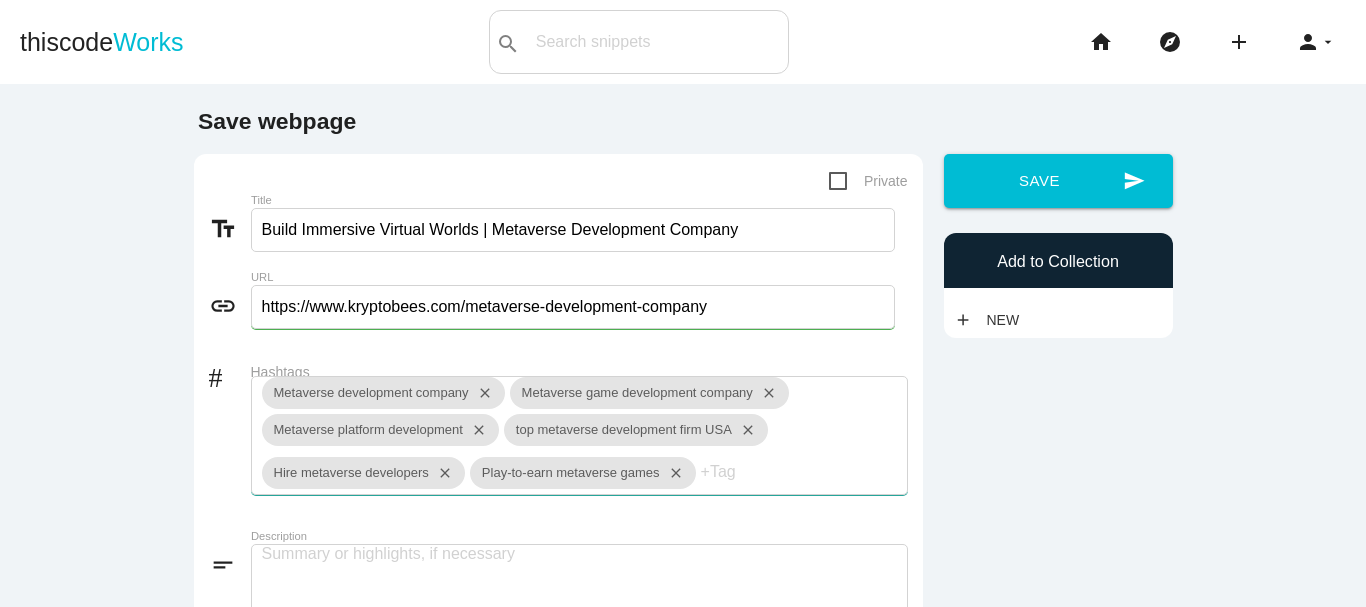 paste on "NFT gaming metaverse development" 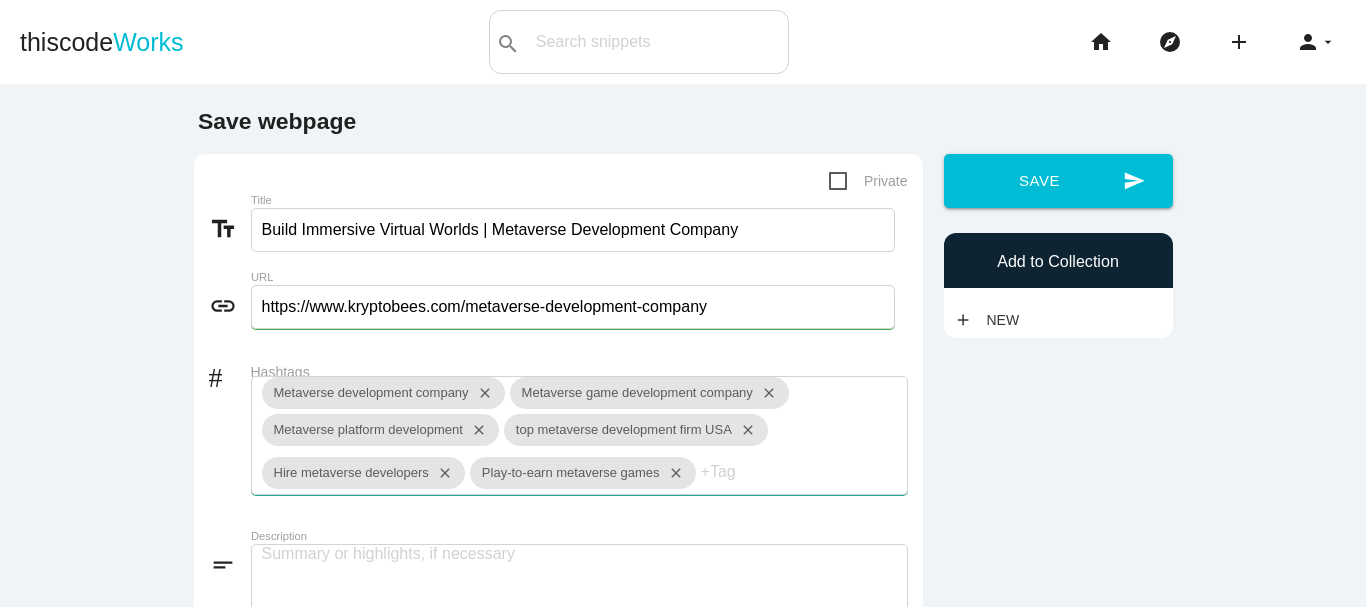 scroll, scrollTop: 0, scrollLeft: 0, axis: both 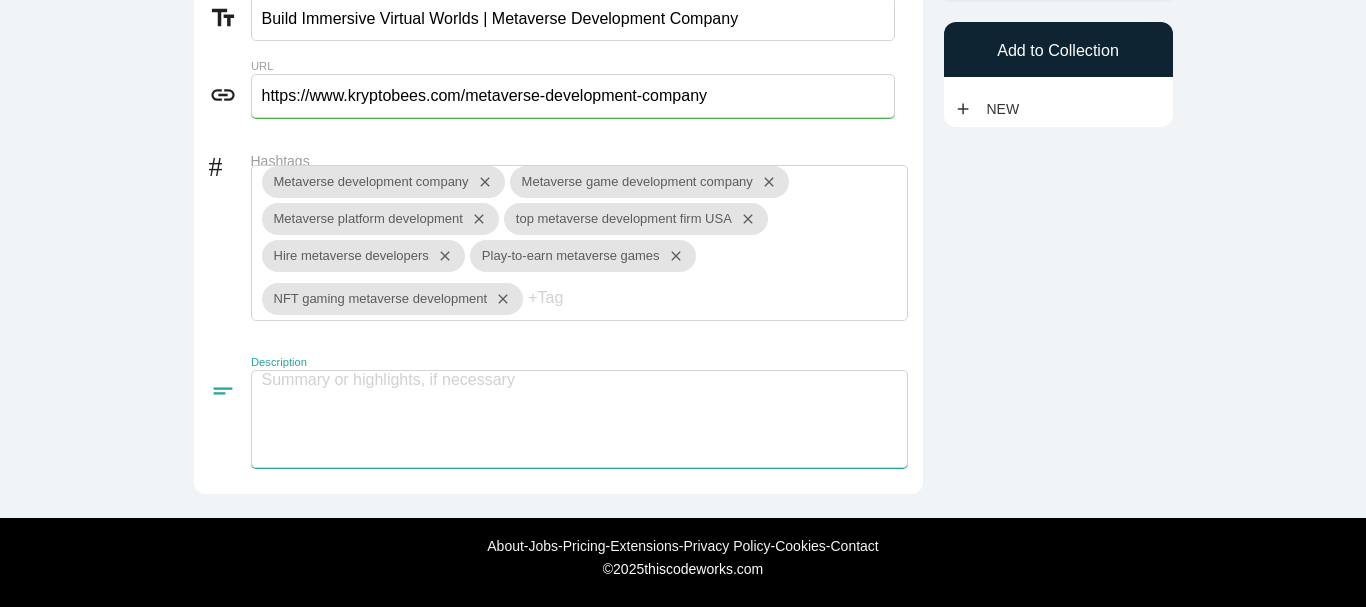 click at bounding box center (579, 419) 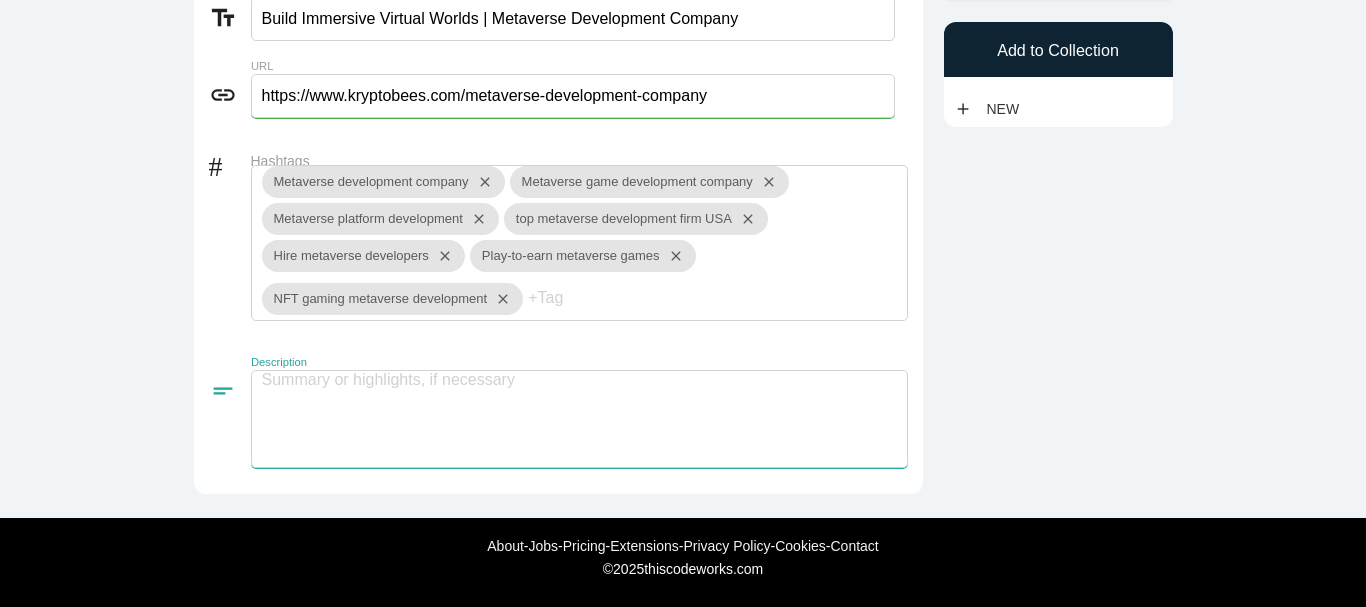 paste on "Build immersive virtual worlds with our leading Metaverse Development Company. We design interactive 3D environments integrated with blockchain, VR, and AI for next-gen user experiences. Our solutions enable businesses, gamers, and creators to thrive in virtual ecosystems. From Metaverse platform development to avatar creation, we offer end-to-end services. Partner with us to launch dynamic and engaging virtual worlds." 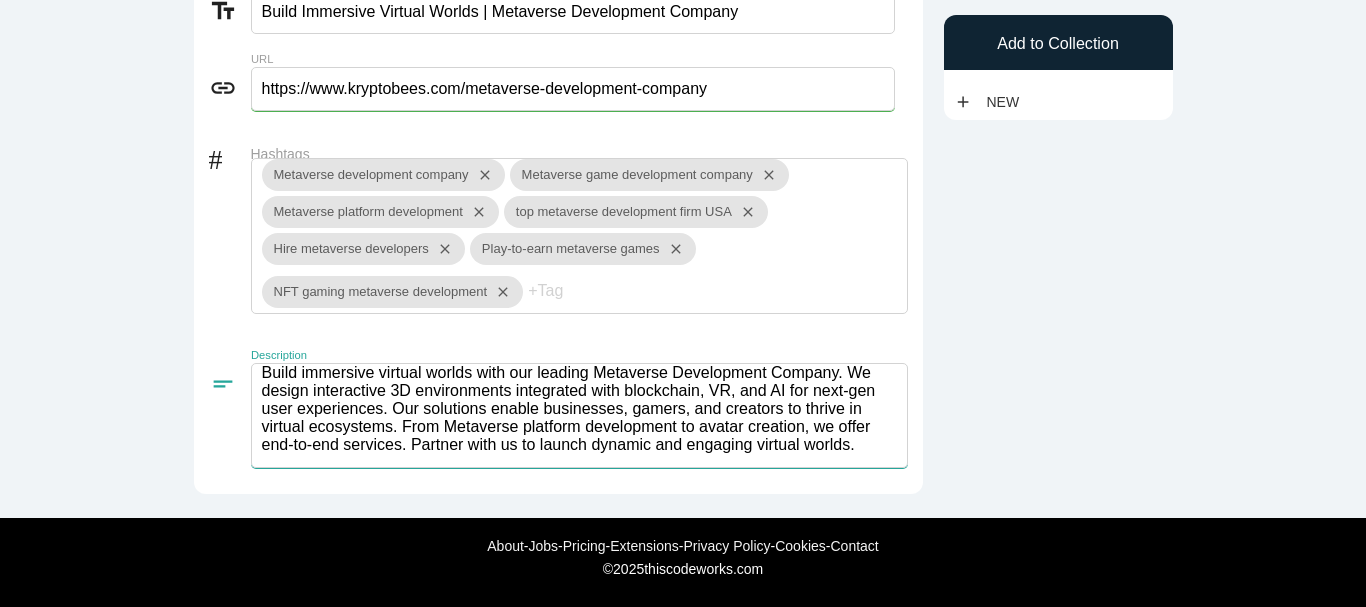 scroll, scrollTop: 0, scrollLeft: 0, axis: both 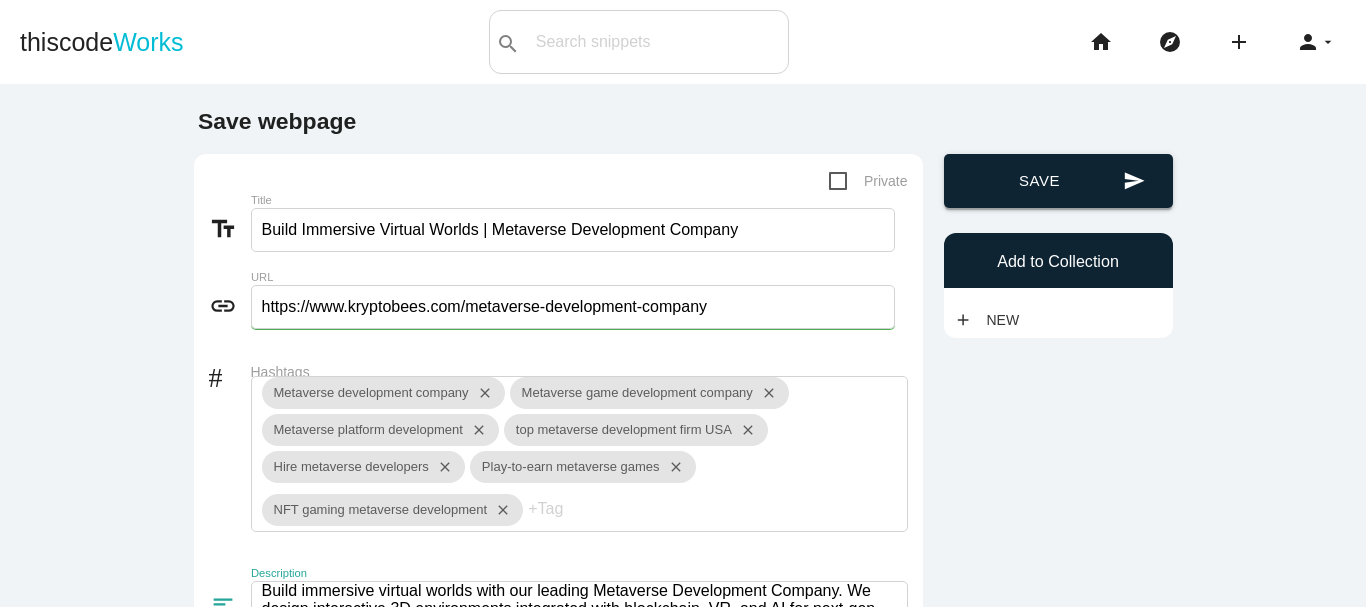 type on "Build immersive virtual worlds with our leading Metaverse Development Company. We design interactive 3D environments integrated with blockchain, VR, and AI for next-gen user experiences. Our solutions enable businesses, gamers, and creators to thrive in virtual ecosystems. From Metaverse platform development to avatar creation, we offer end-to-end services. Partner with us to launch dynamic and engaging virtual worlds." 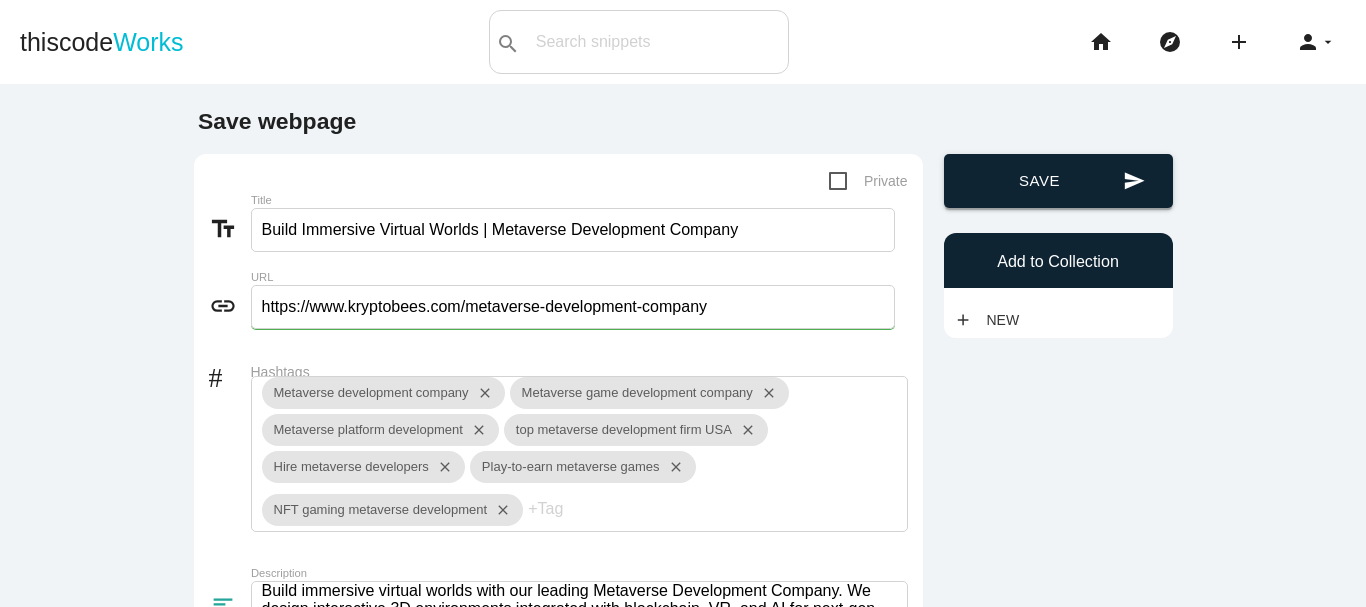 click on "send Save" at bounding box center [1058, 181] 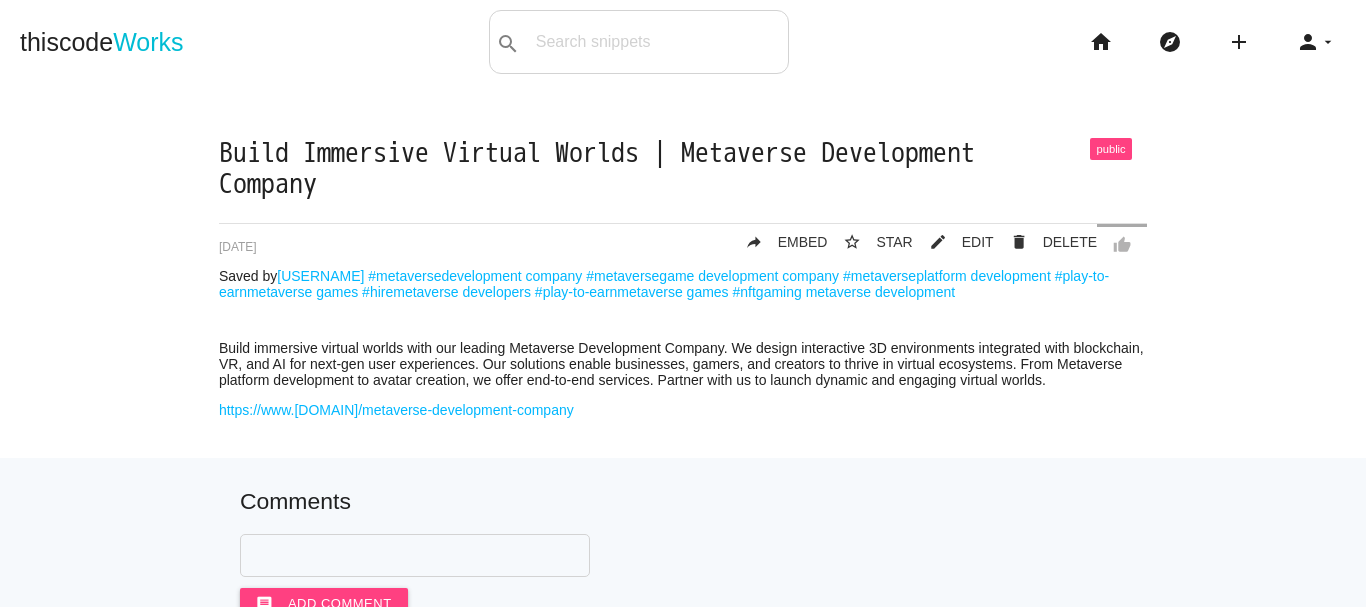 scroll, scrollTop: 0, scrollLeft: 0, axis: both 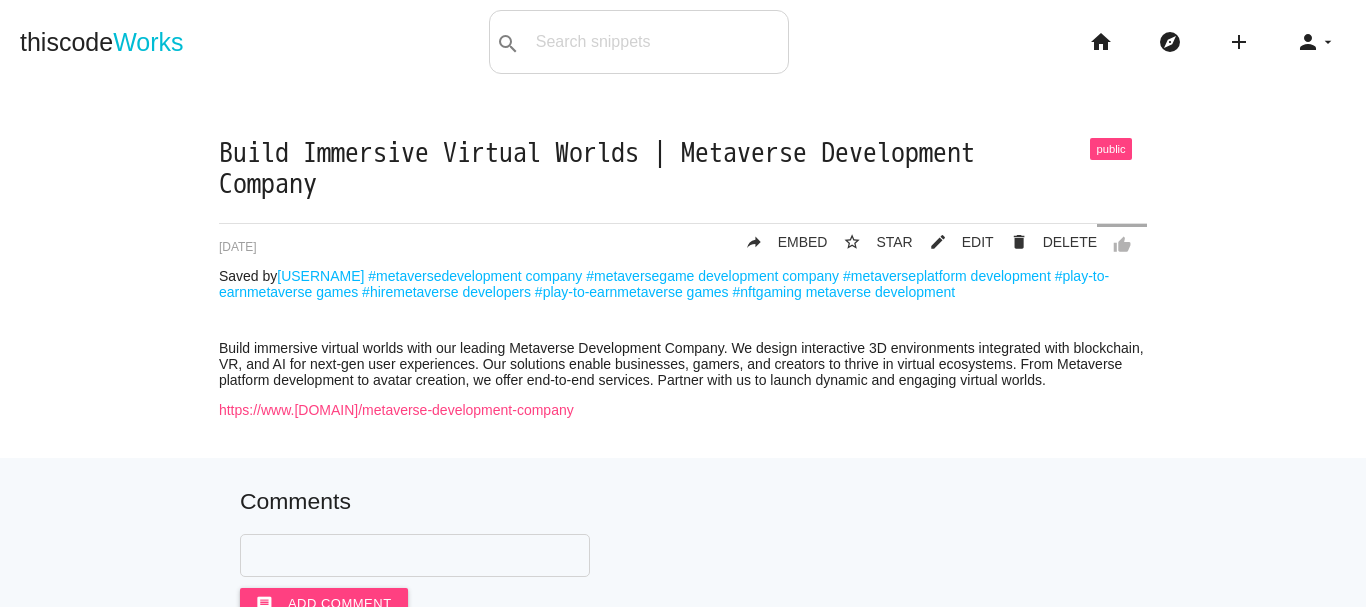 click on "https://www.kryptobees.com/metaverse-development-company" at bounding box center [396, 410] 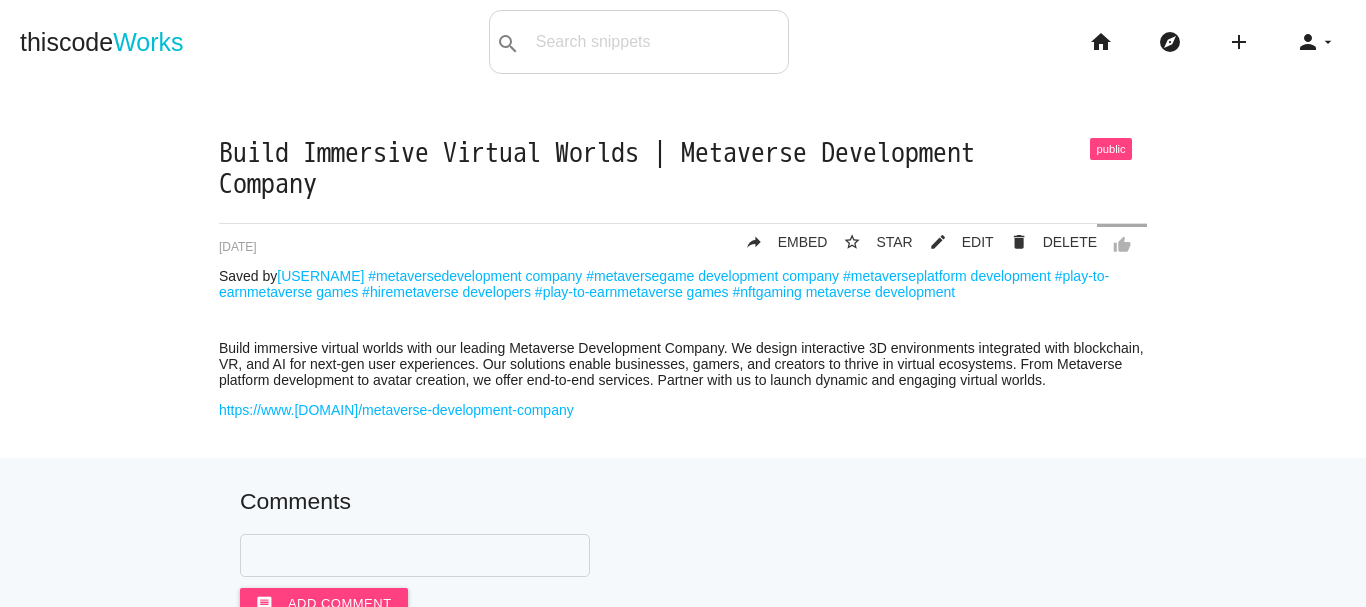 click on "thumb_up" at bounding box center (1122, 245) 